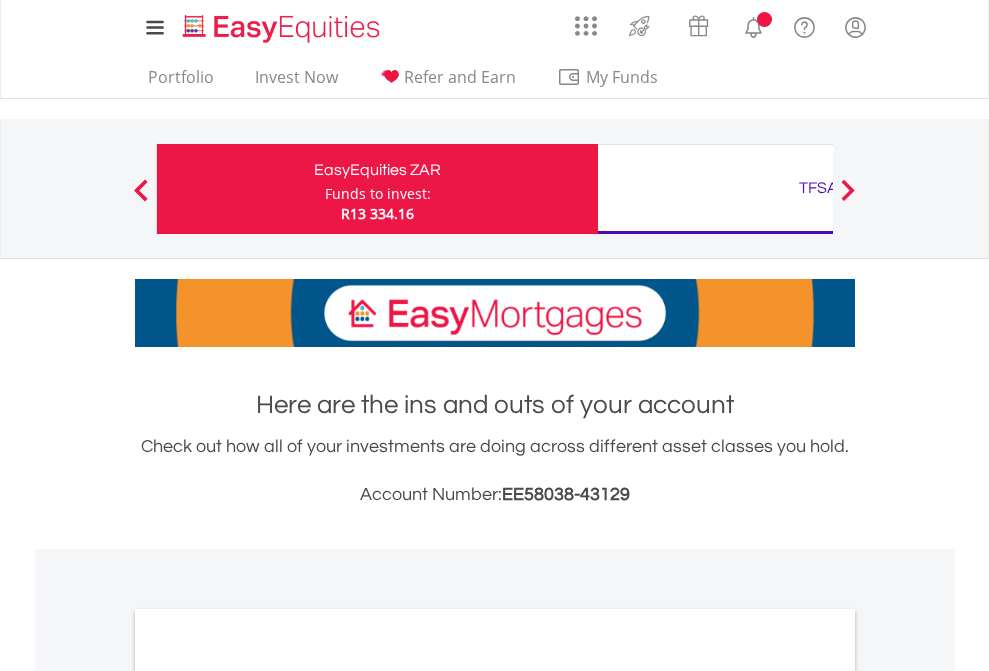 scroll, scrollTop: 0, scrollLeft: 0, axis: both 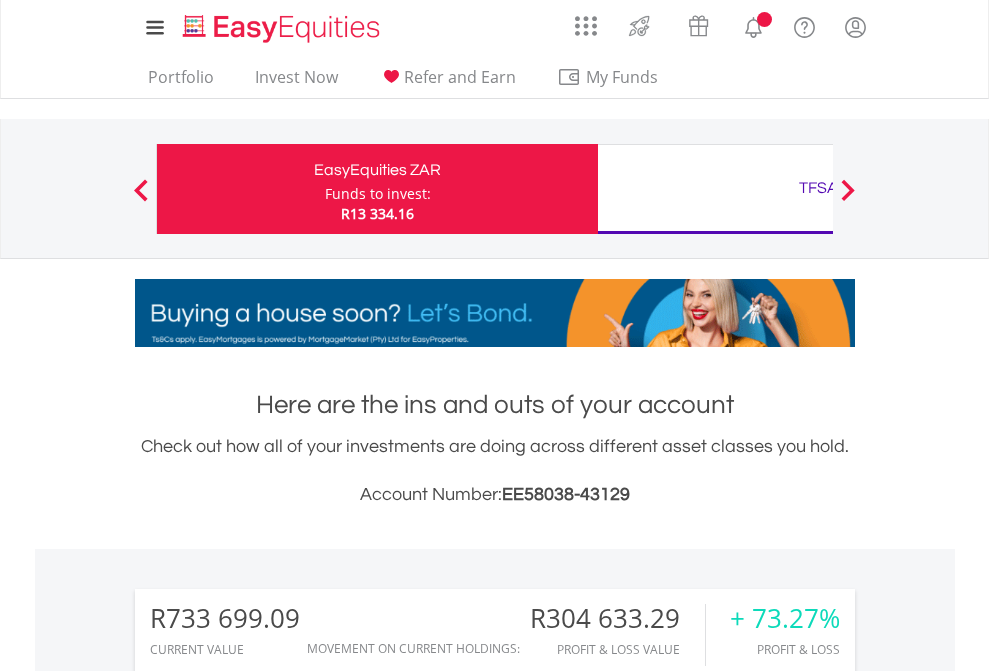 click on "Funds to invest:" at bounding box center [378, 194] 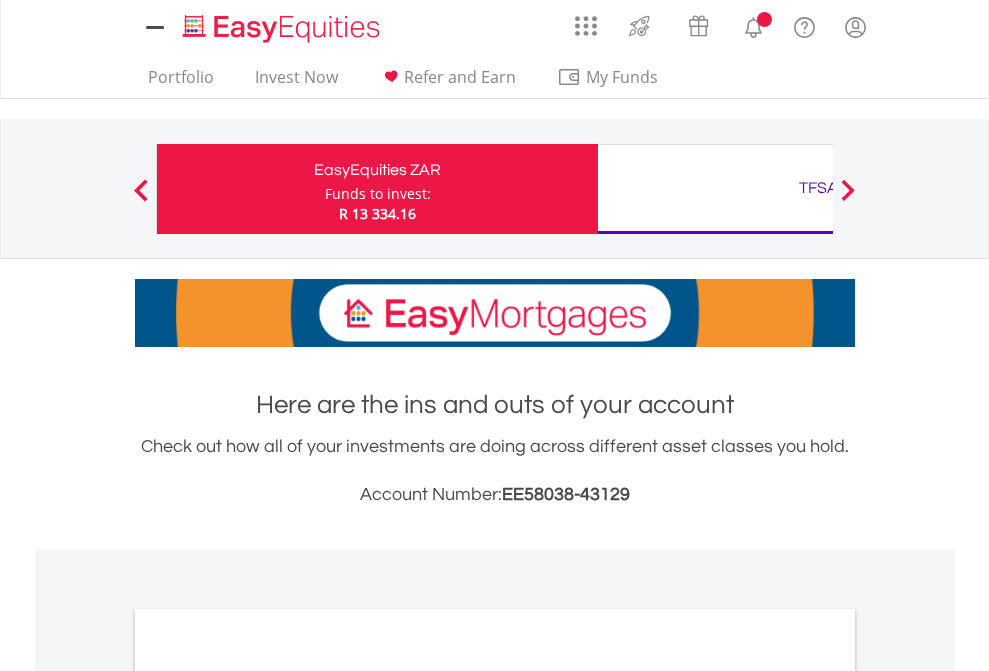 scroll, scrollTop: 0, scrollLeft: 0, axis: both 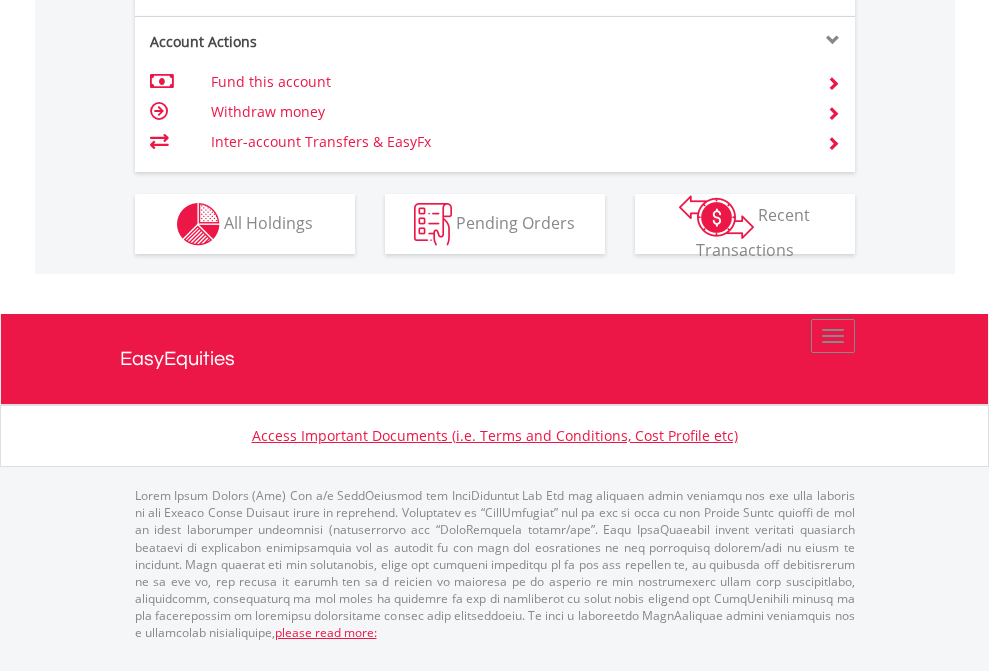 click on "Investment types" at bounding box center (706, -337) 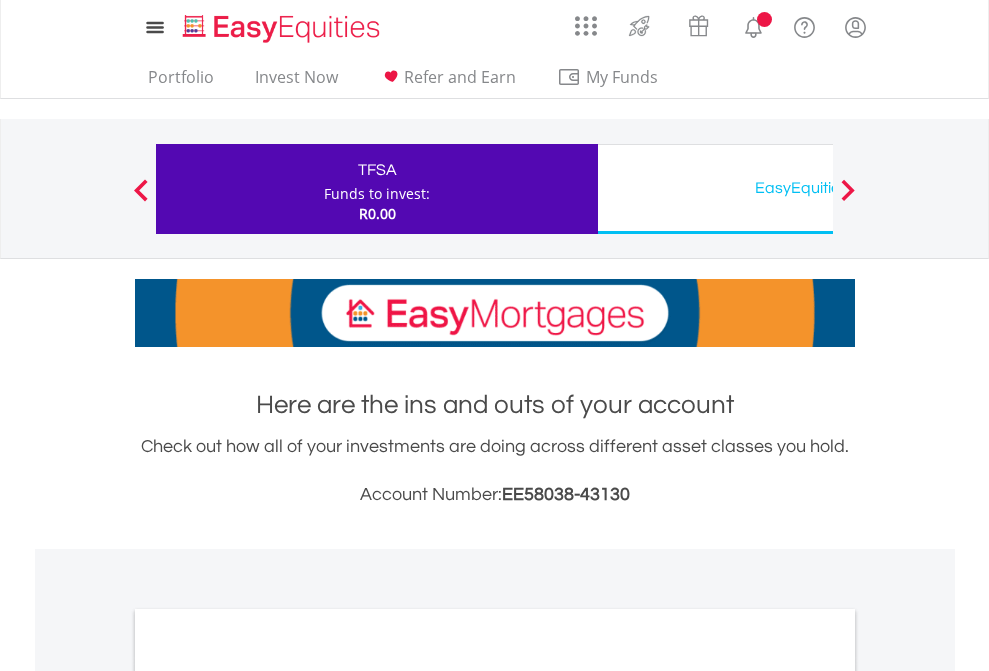 scroll, scrollTop: 0, scrollLeft: 0, axis: both 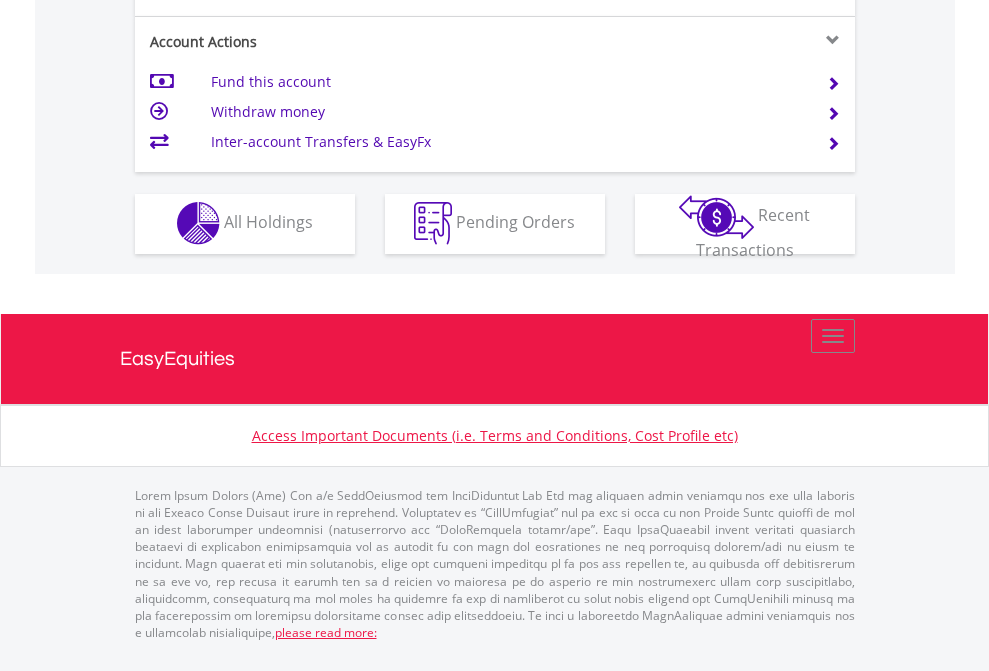 click on "Investment types" at bounding box center [706, -353] 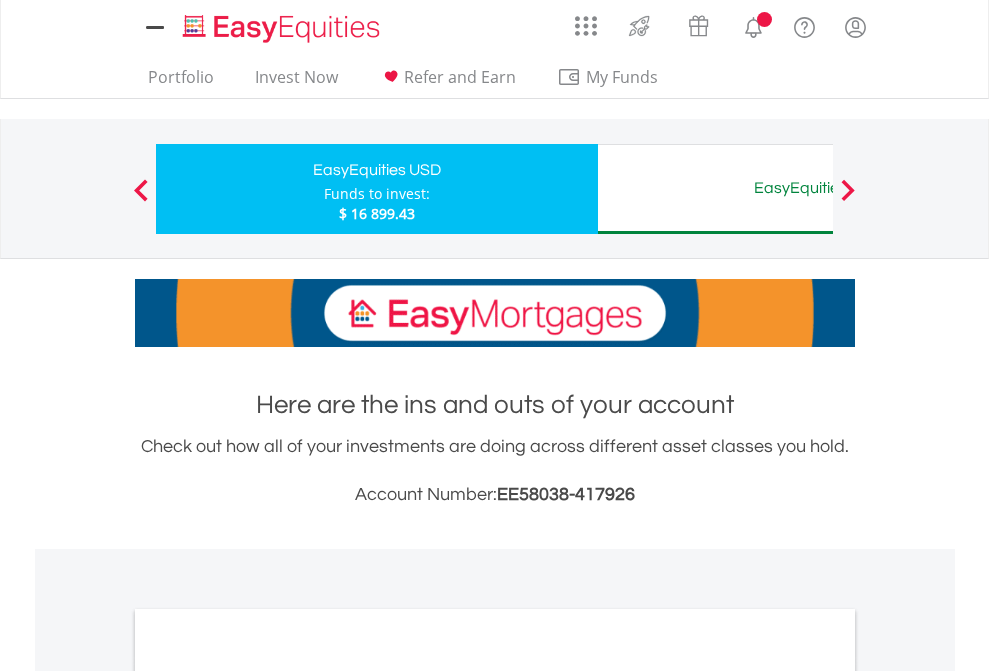 scroll, scrollTop: 0, scrollLeft: 0, axis: both 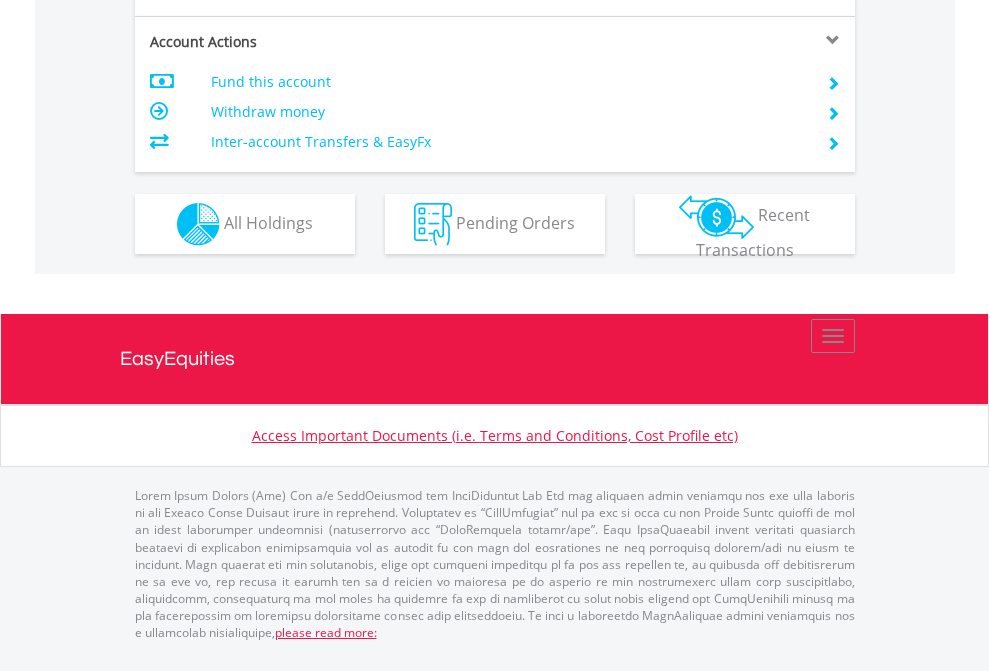 click on "Investment types" at bounding box center [706, -337] 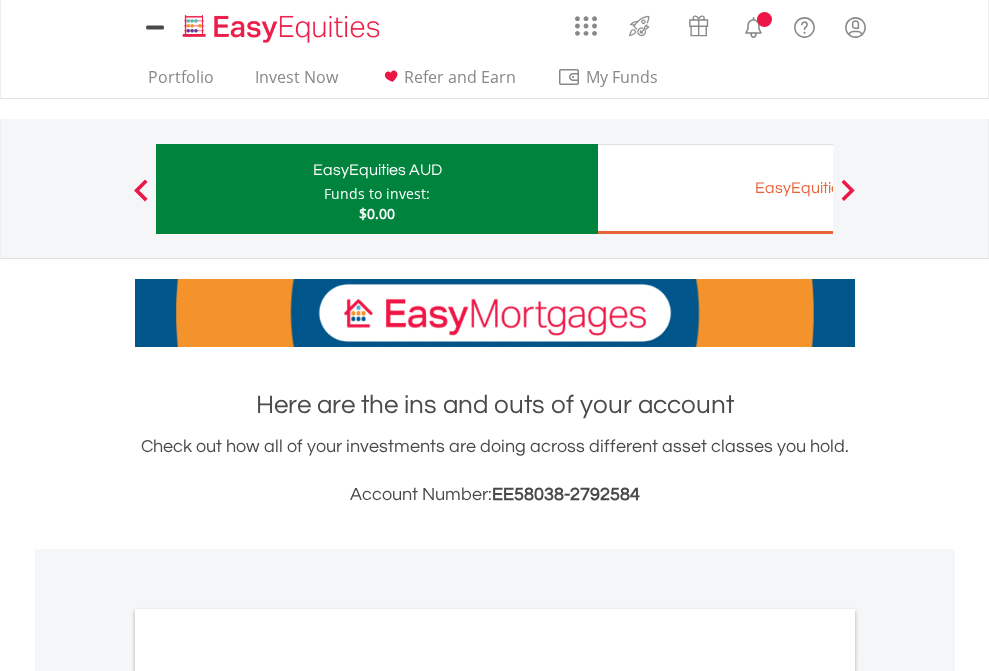 scroll, scrollTop: 0, scrollLeft: 0, axis: both 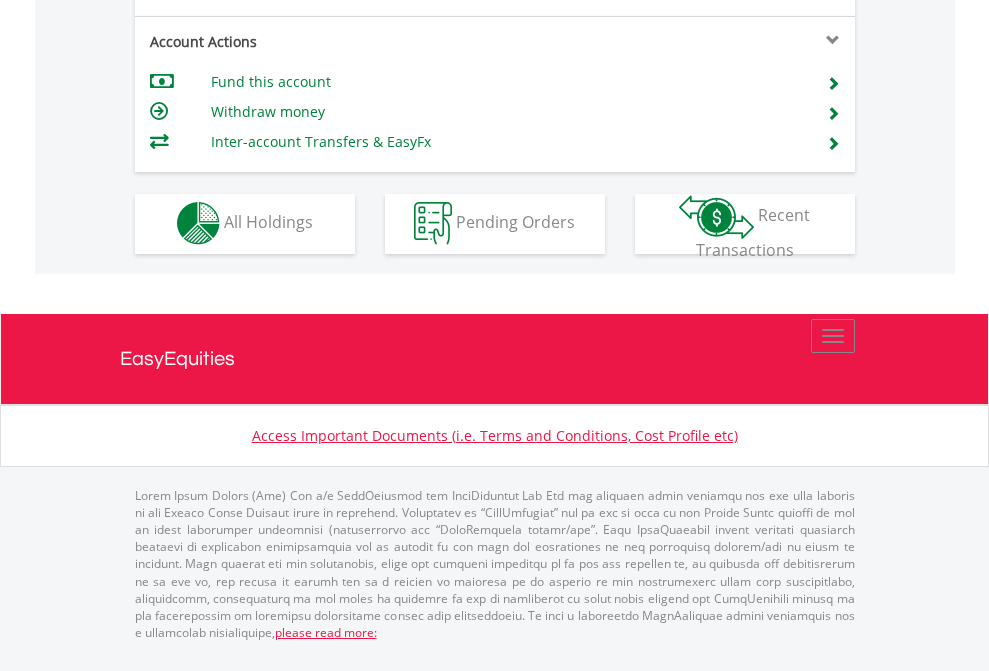 click on "Investment types" at bounding box center [706, -353] 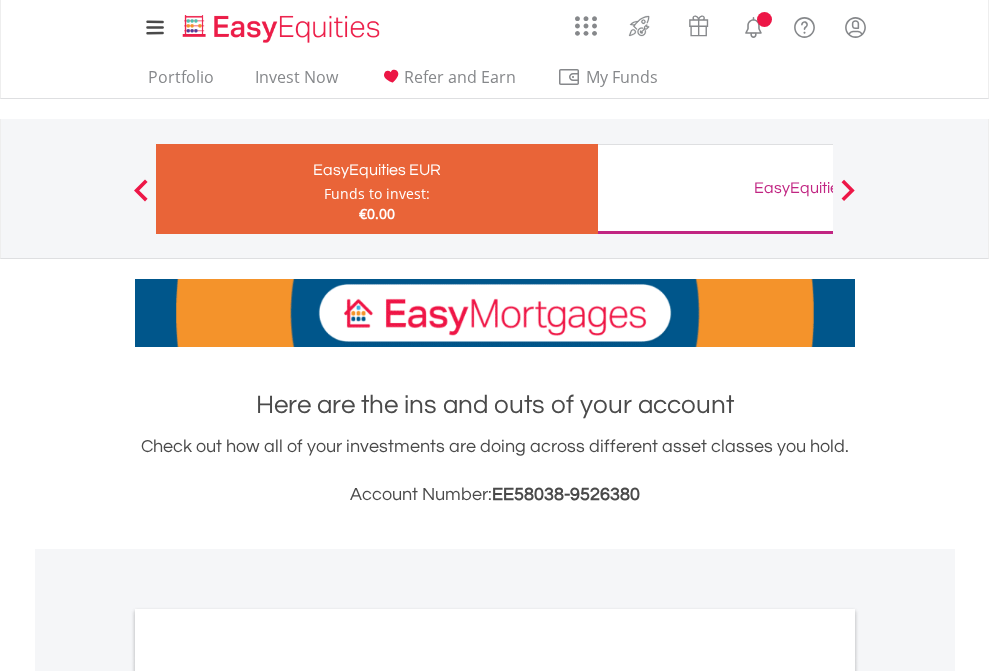 scroll, scrollTop: 0, scrollLeft: 0, axis: both 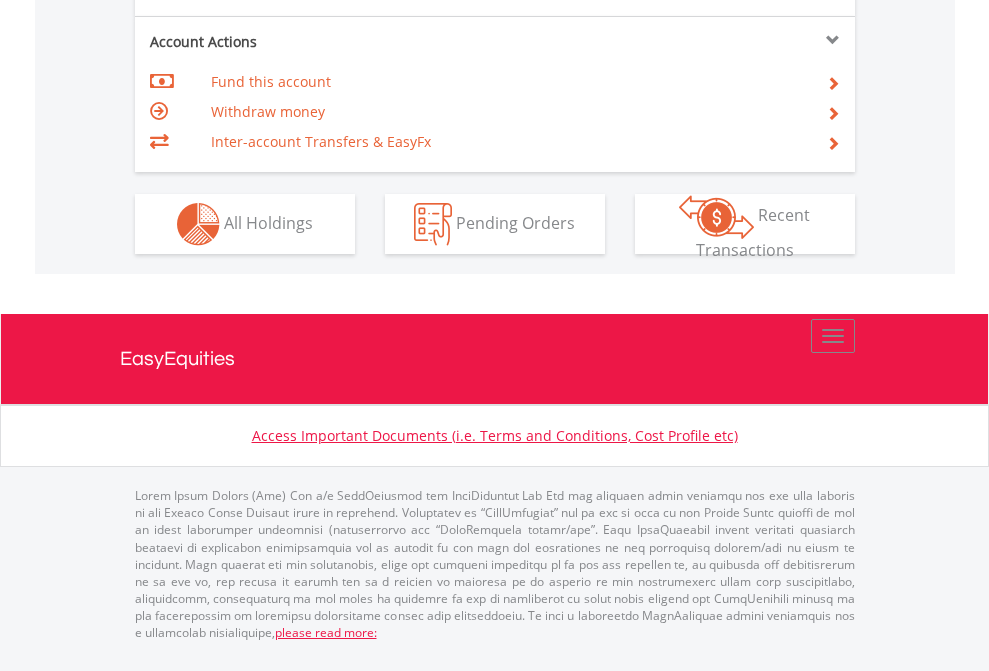 click on "Investment types" at bounding box center [706, -337] 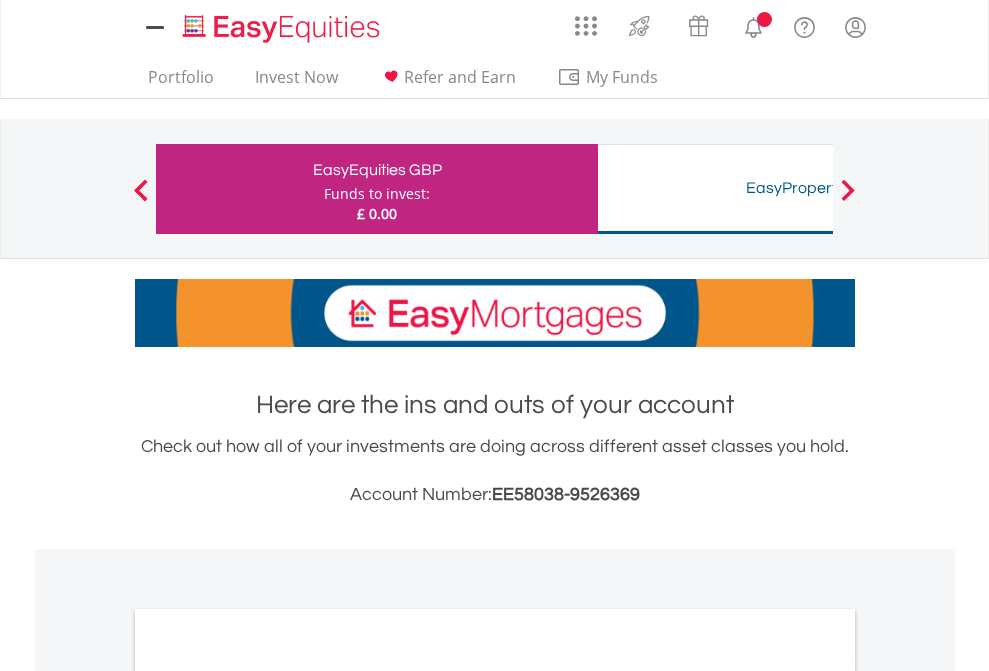 scroll, scrollTop: 0, scrollLeft: 0, axis: both 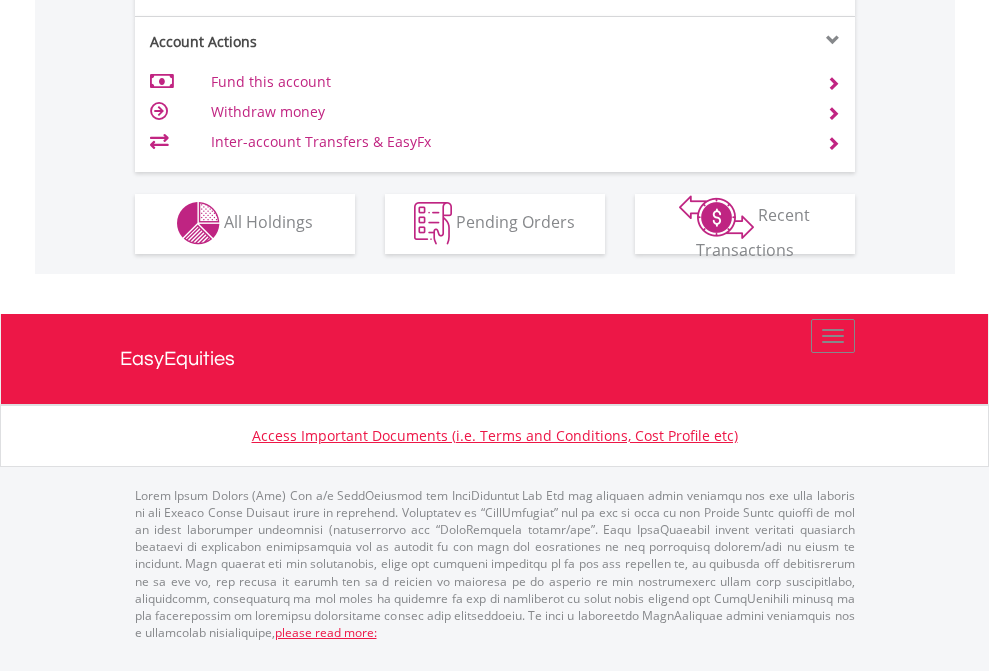 click on "Investment types" at bounding box center (706, -353) 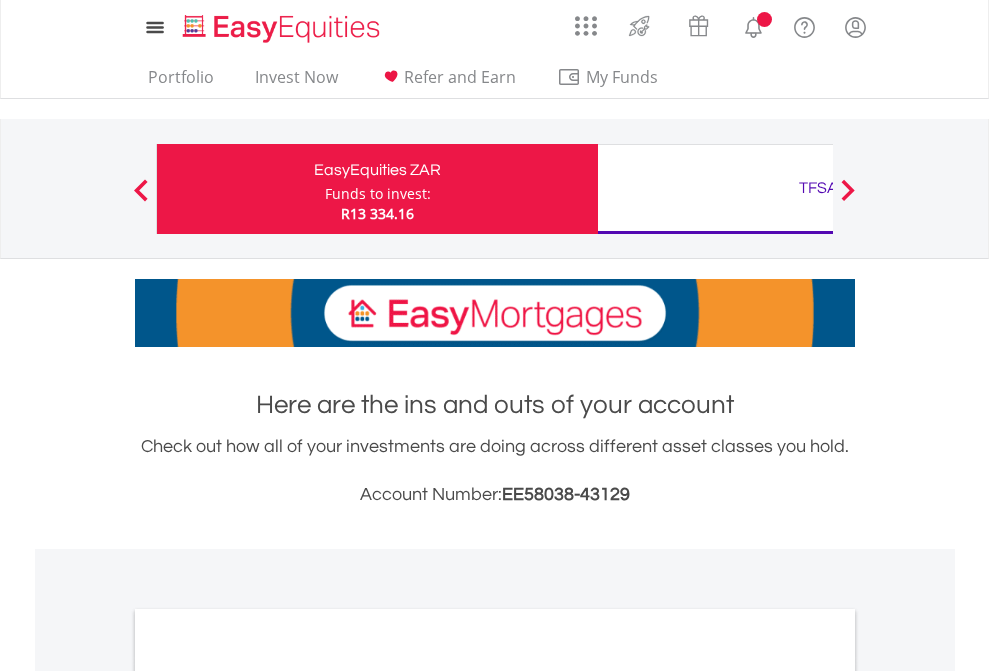 scroll, scrollTop: 1202, scrollLeft: 0, axis: vertical 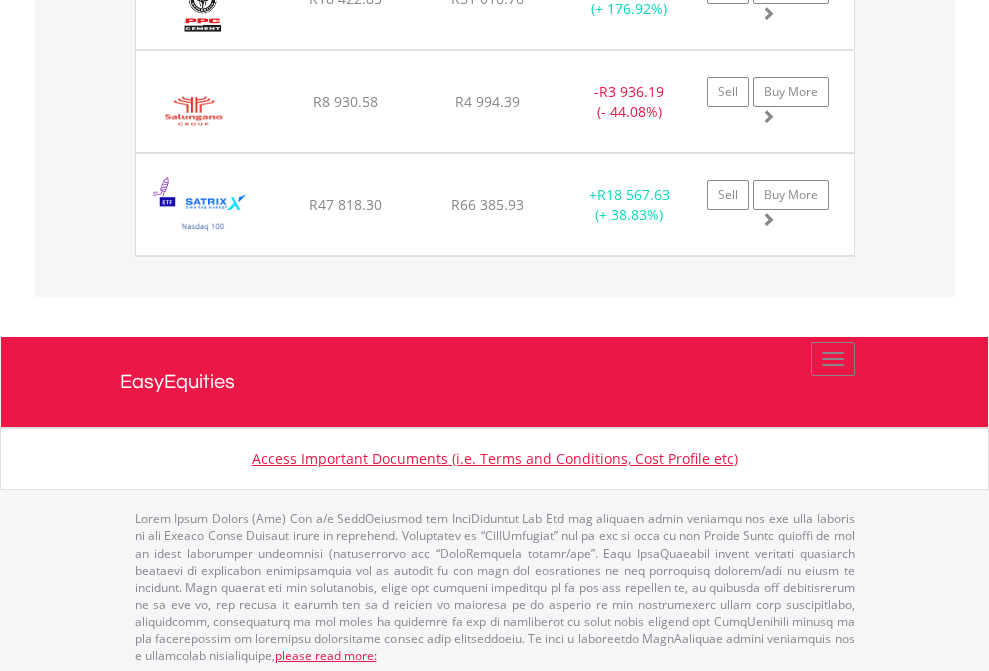 click on "TFSA" at bounding box center [818, -2196] 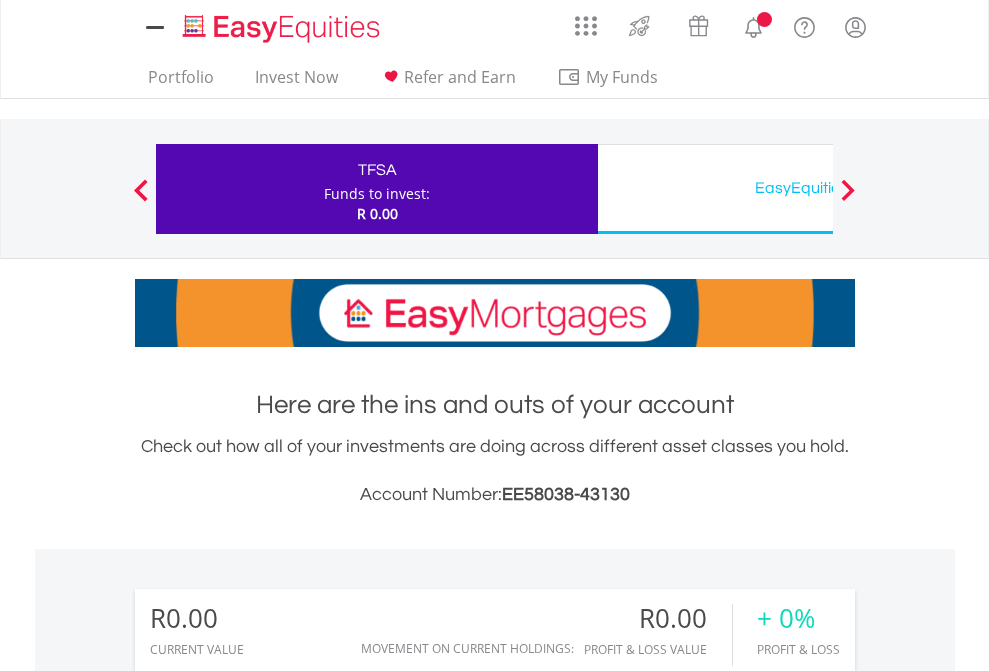 scroll, scrollTop: 1486, scrollLeft: 0, axis: vertical 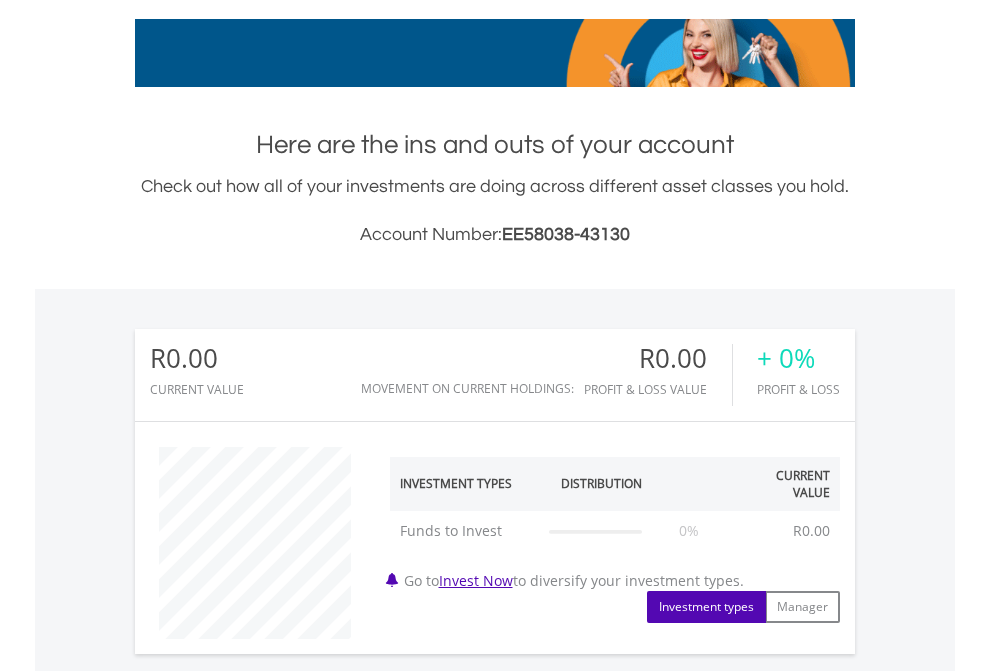 click on "All Holdings" at bounding box center (268, 1182) 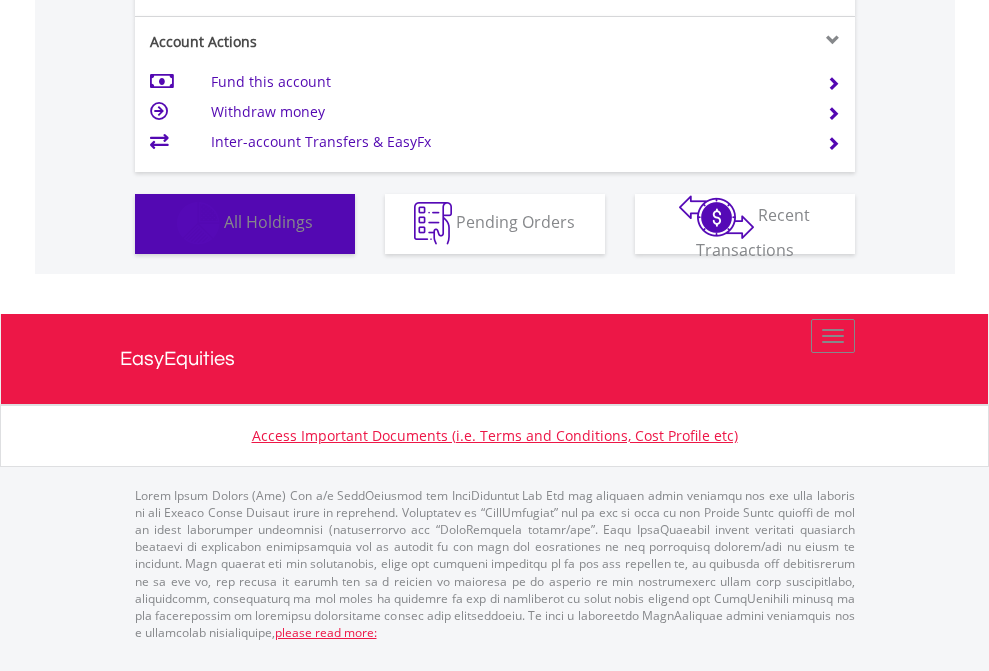 scroll, scrollTop: 999808, scrollLeft: 999687, axis: both 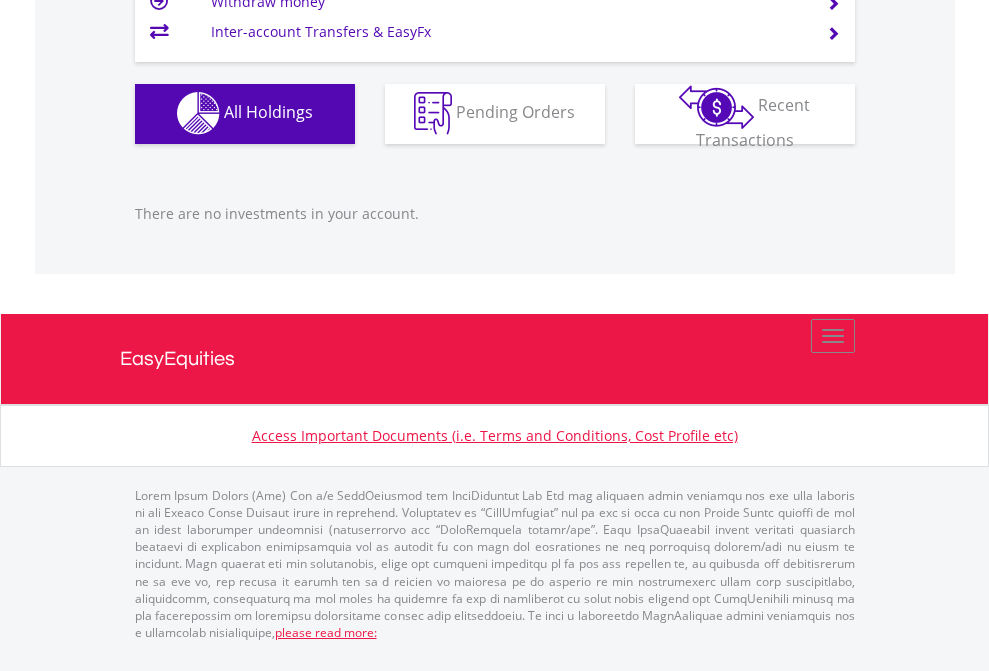 click on "EasyEquities USD" at bounding box center [818, -1142] 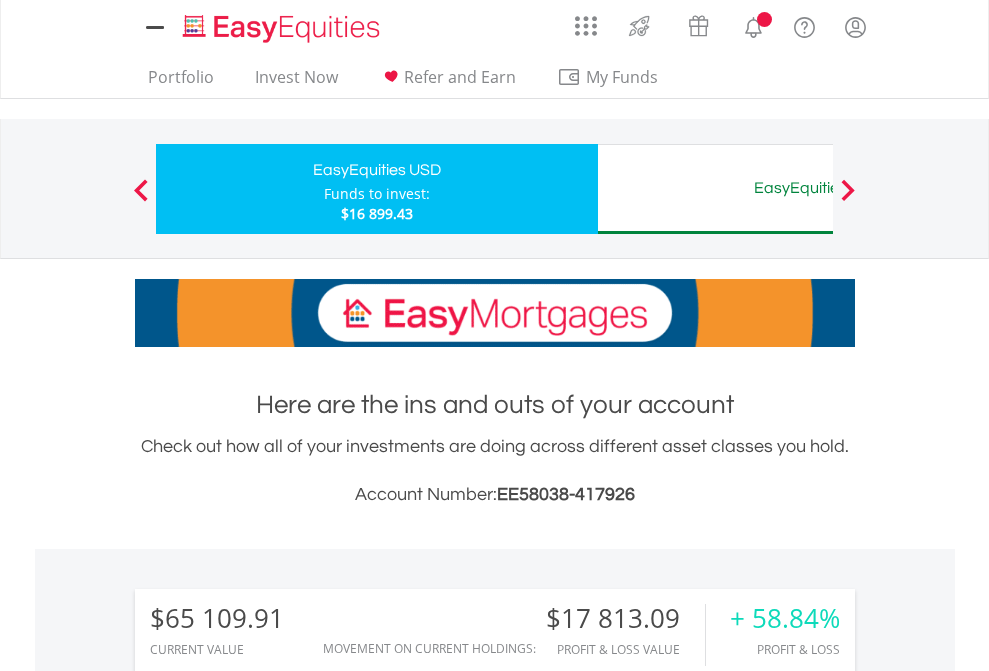 scroll, scrollTop: 0, scrollLeft: 0, axis: both 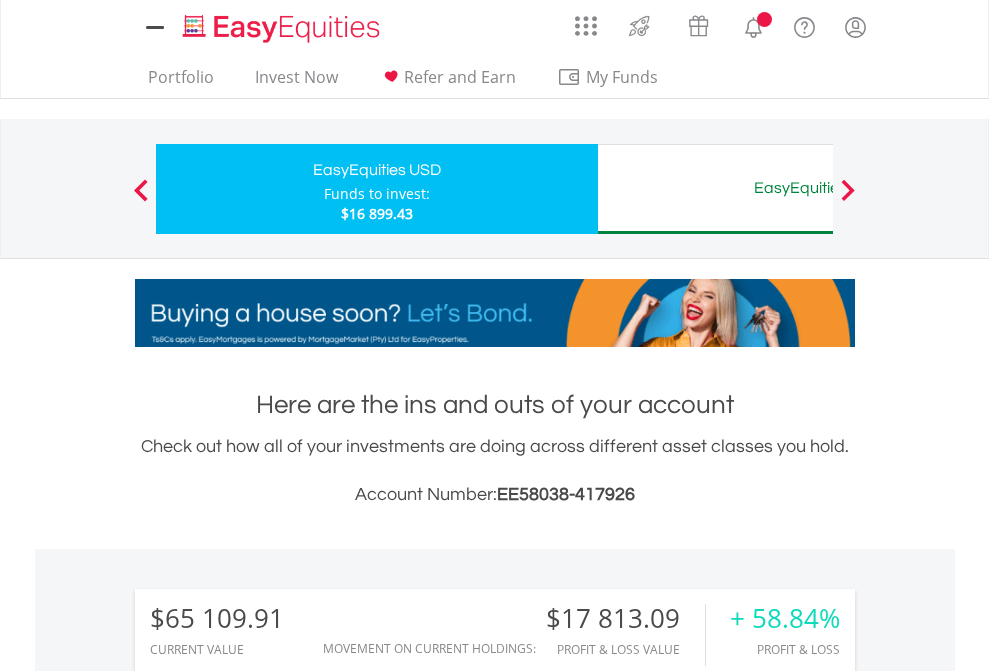 click on "All Holdings" at bounding box center (268, 1586) 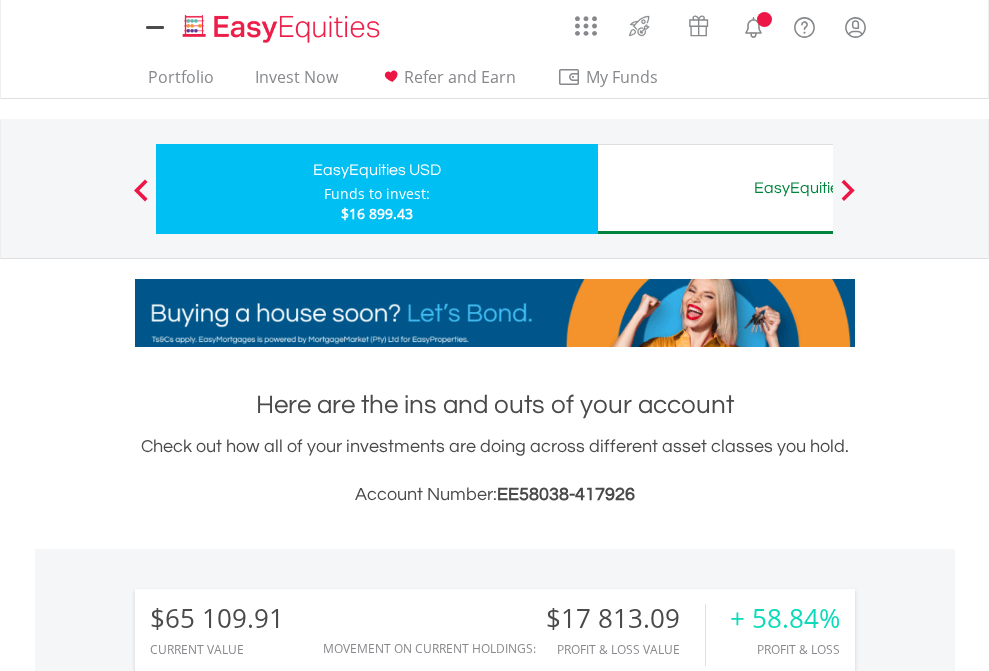 scroll, scrollTop: 999808, scrollLeft: 999687, axis: both 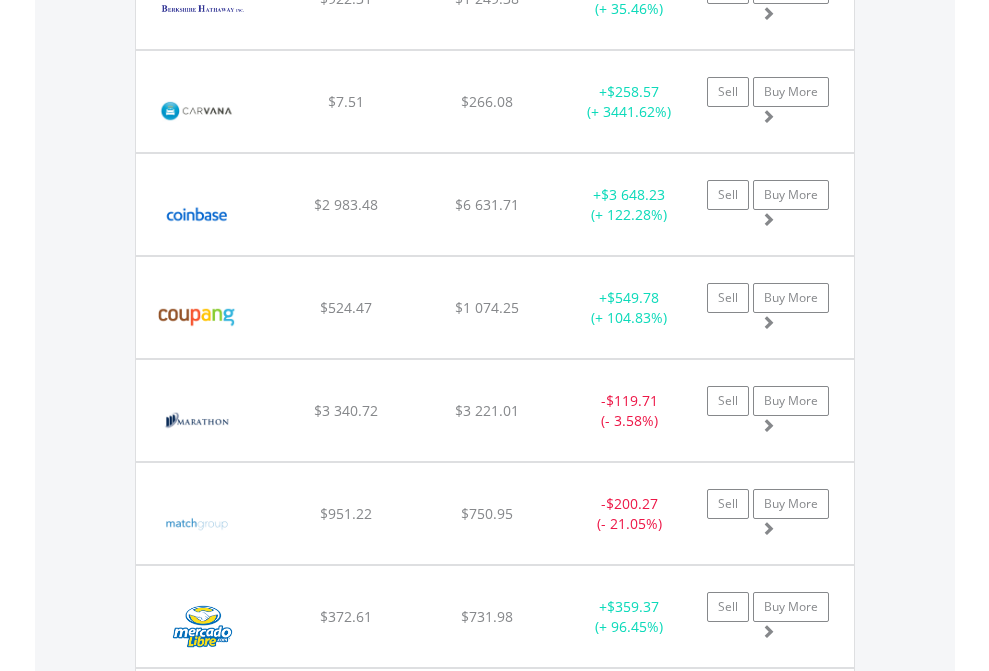 click on "EasyEquities AUD" at bounding box center [818, -2156] 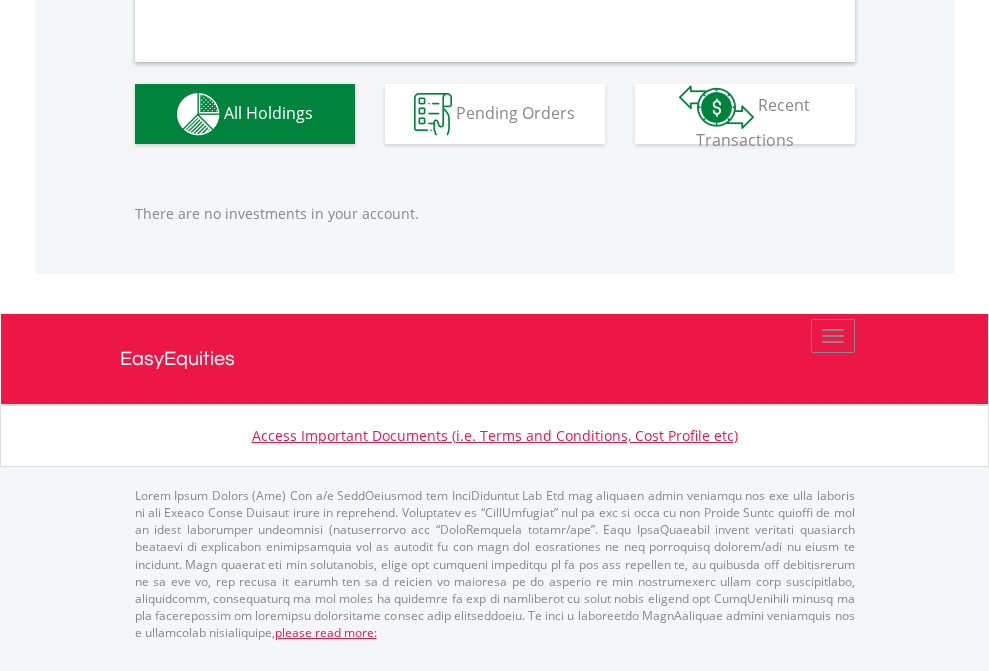 scroll, scrollTop: 1980, scrollLeft: 0, axis: vertical 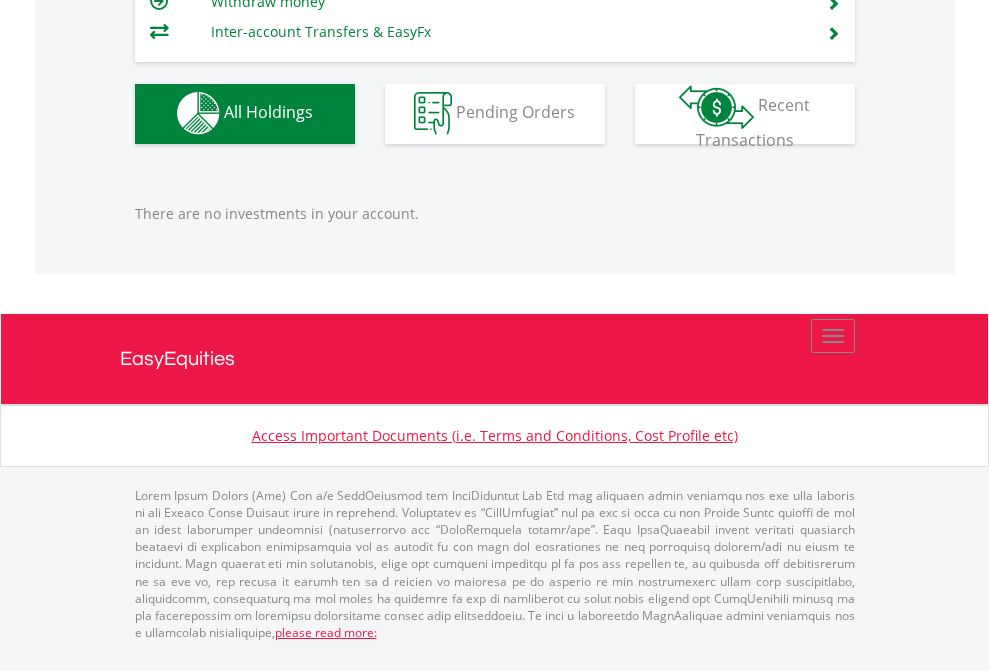 click on "EasyEquities EUR" at bounding box center (818, -1142) 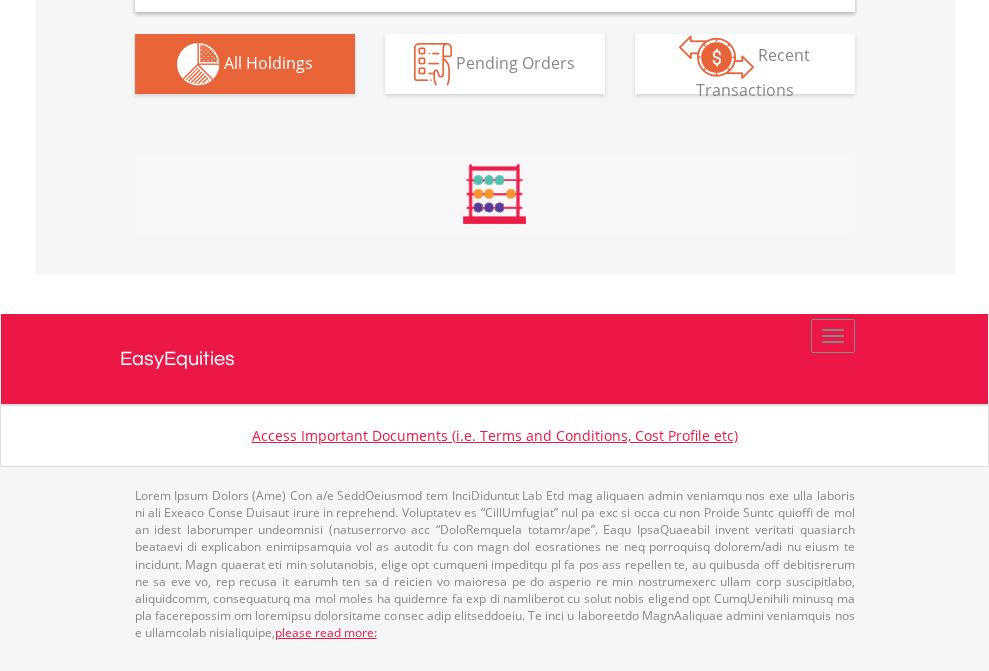 scroll, scrollTop: 1933, scrollLeft: 0, axis: vertical 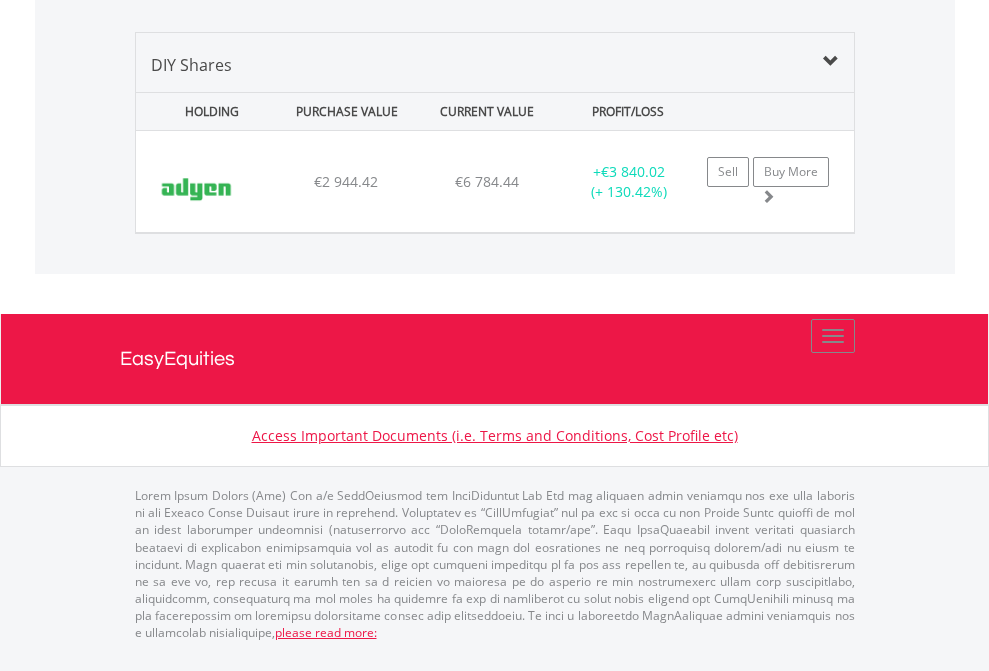 click on "EasyEquities GBP" at bounding box center (818, -968) 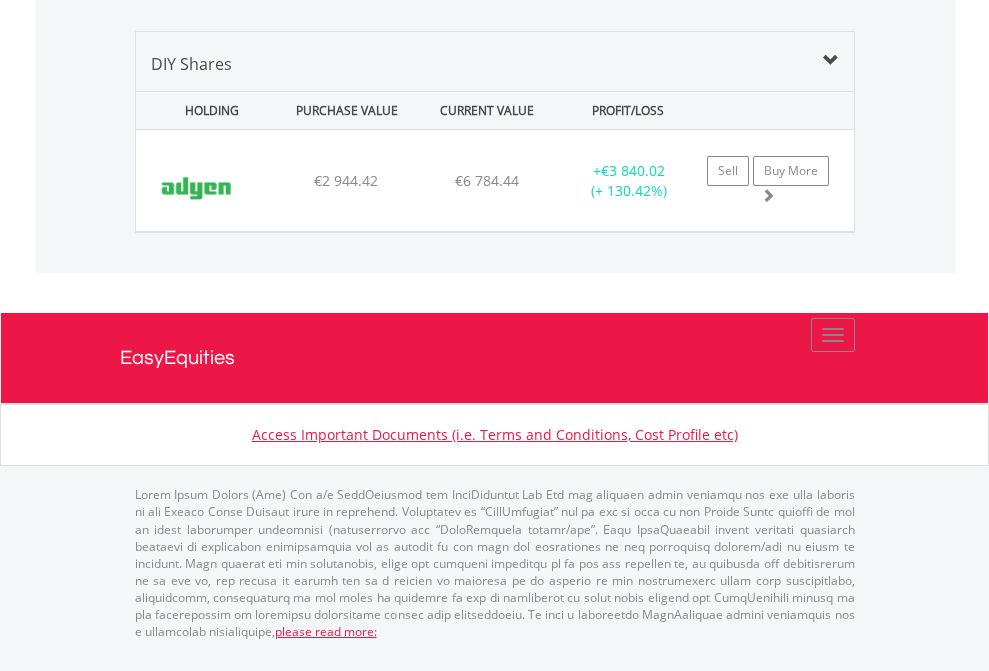scroll, scrollTop: 144, scrollLeft: 0, axis: vertical 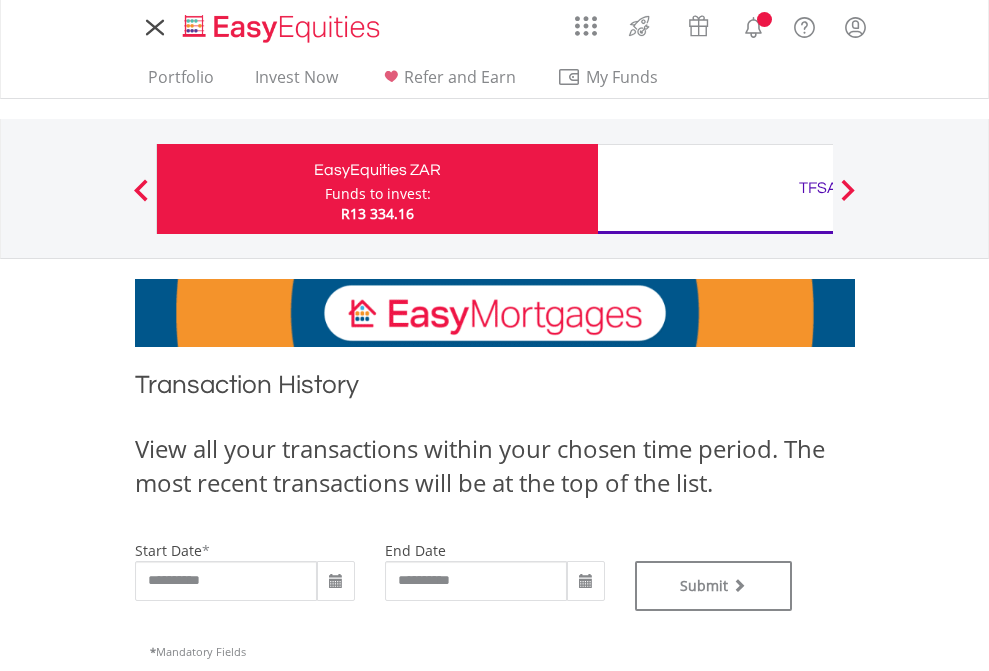 type on "**********" 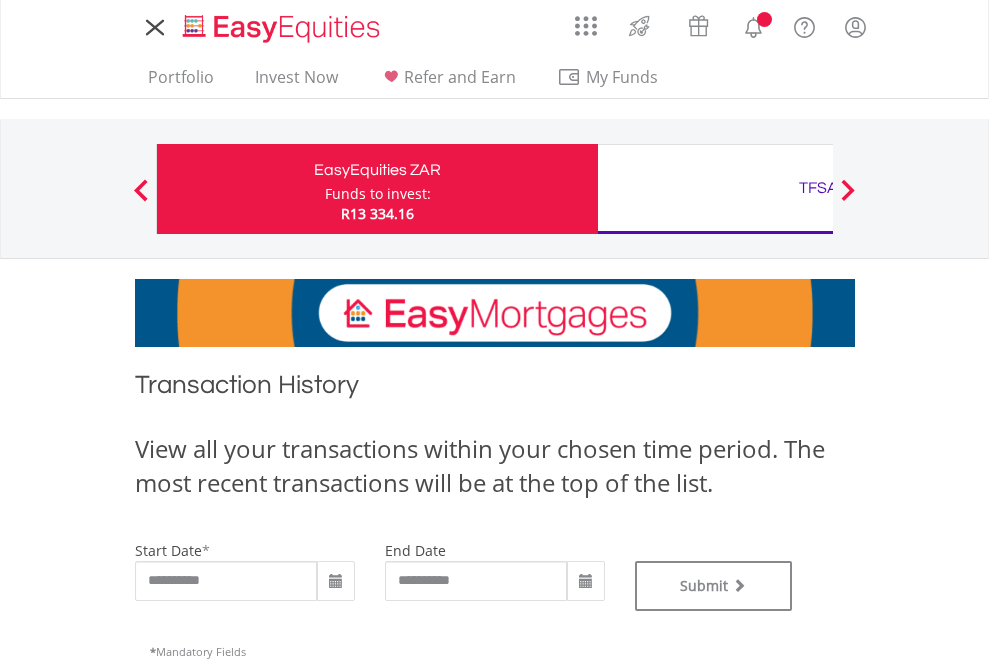 scroll, scrollTop: 0, scrollLeft: 0, axis: both 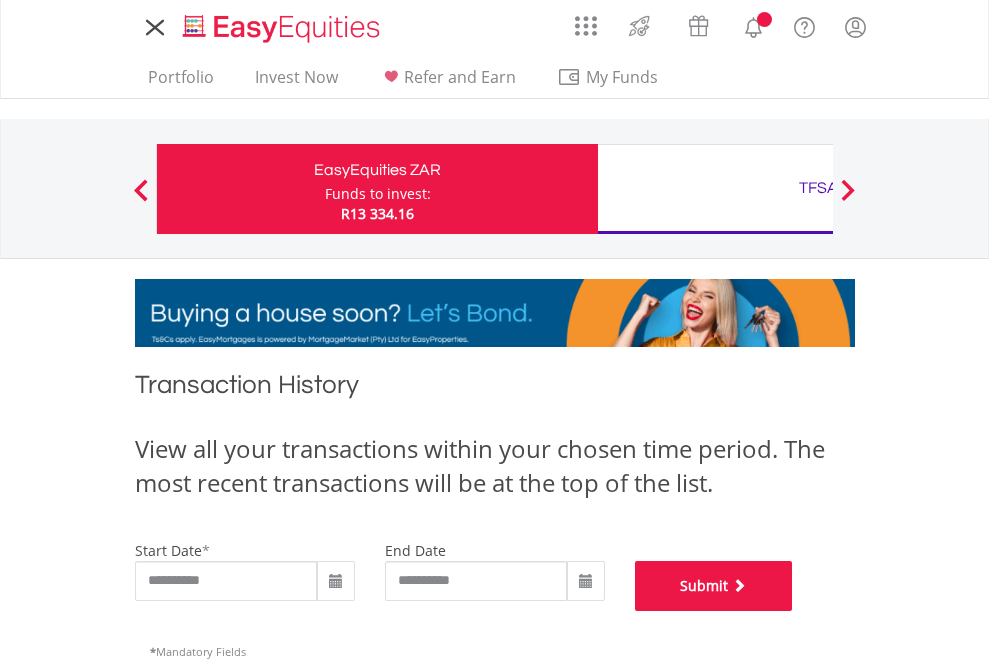 click on "Submit" at bounding box center (714, 586) 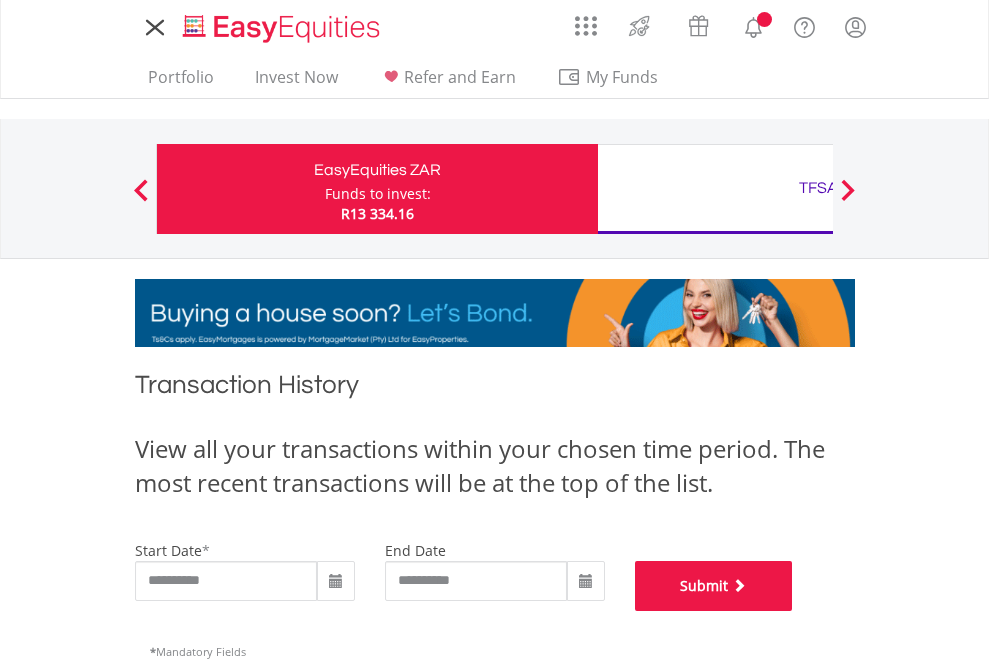 scroll, scrollTop: 811, scrollLeft: 0, axis: vertical 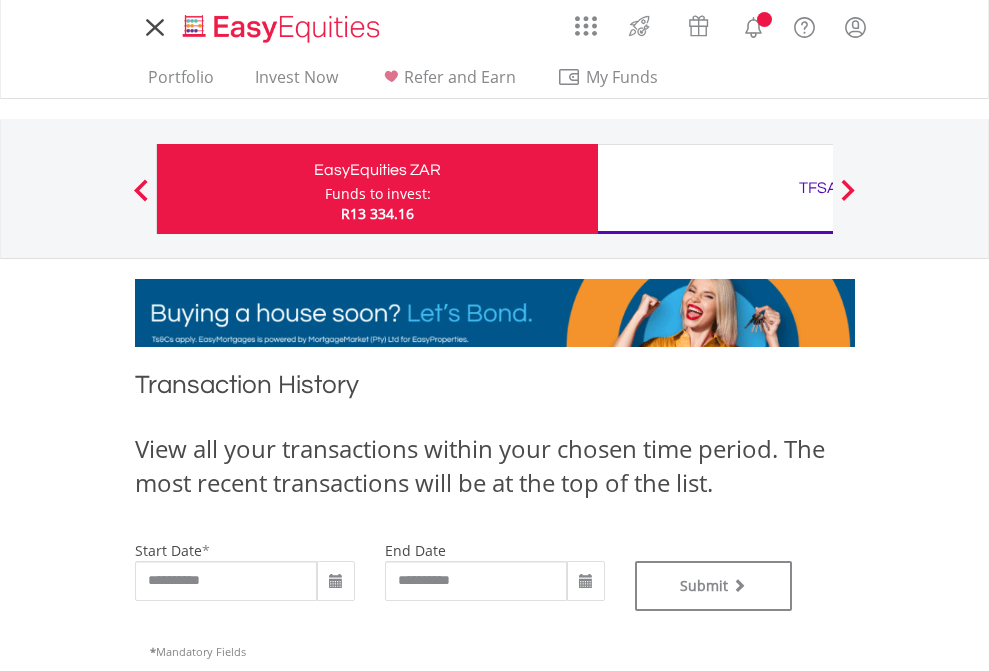 click on "TFSA" at bounding box center (818, 188) 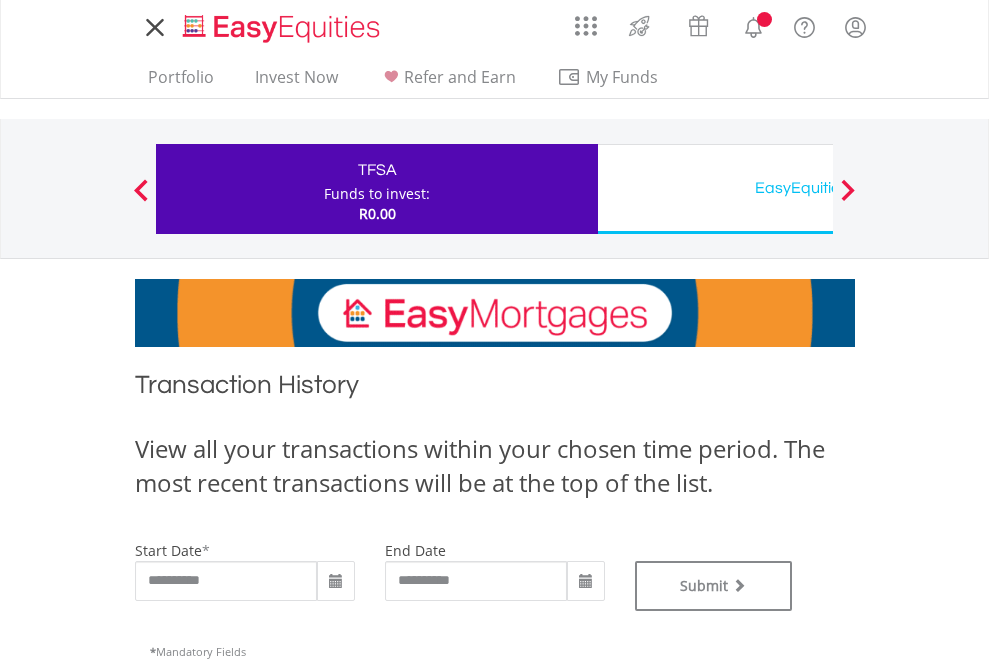 scroll, scrollTop: 0, scrollLeft: 0, axis: both 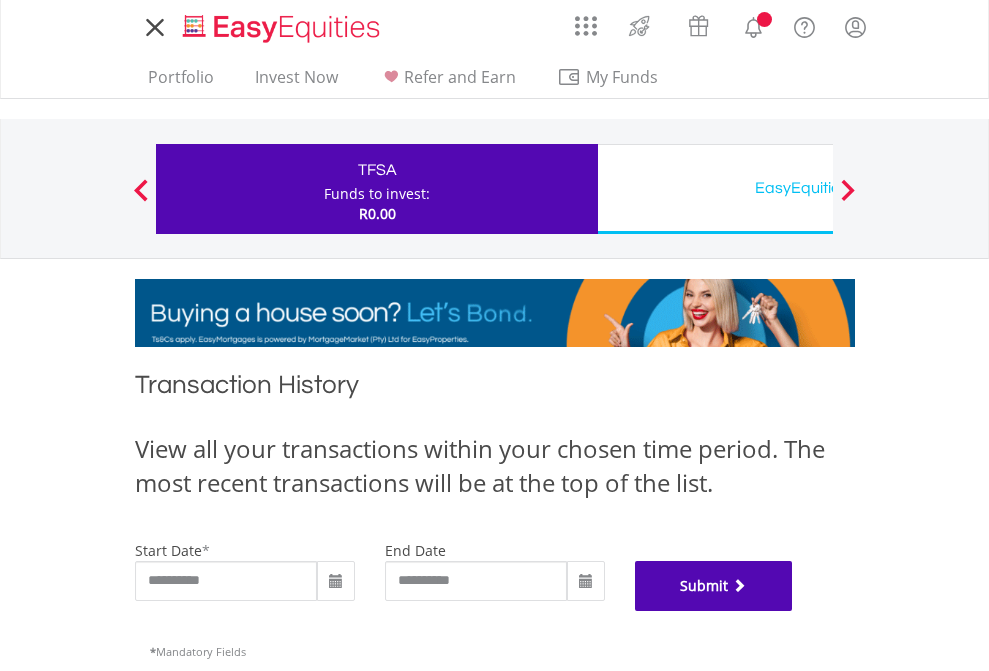 click on "Submit" at bounding box center (714, 586) 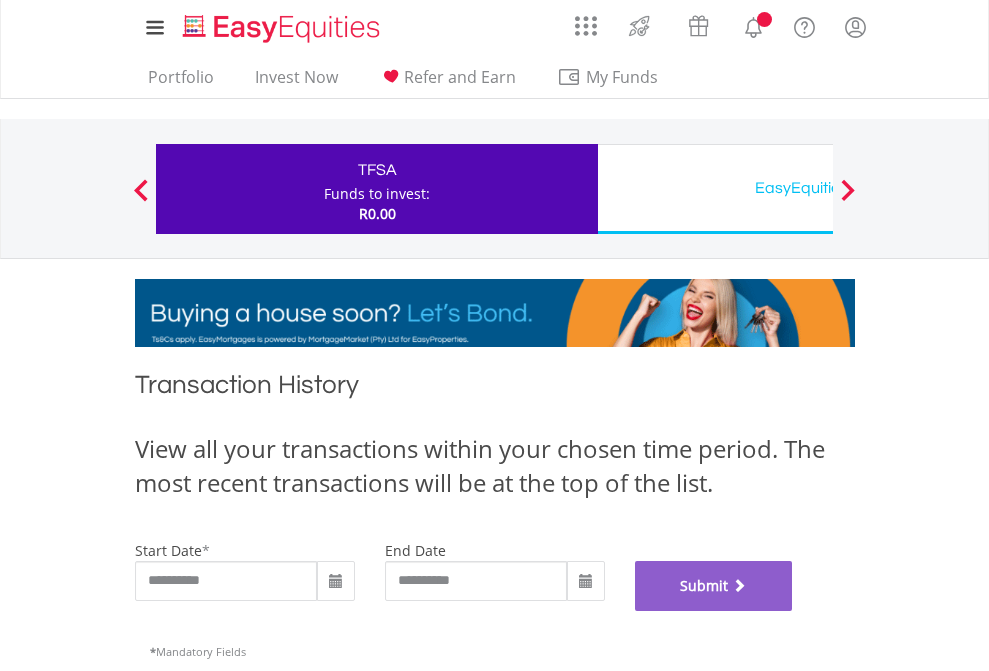 scroll, scrollTop: 811, scrollLeft: 0, axis: vertical 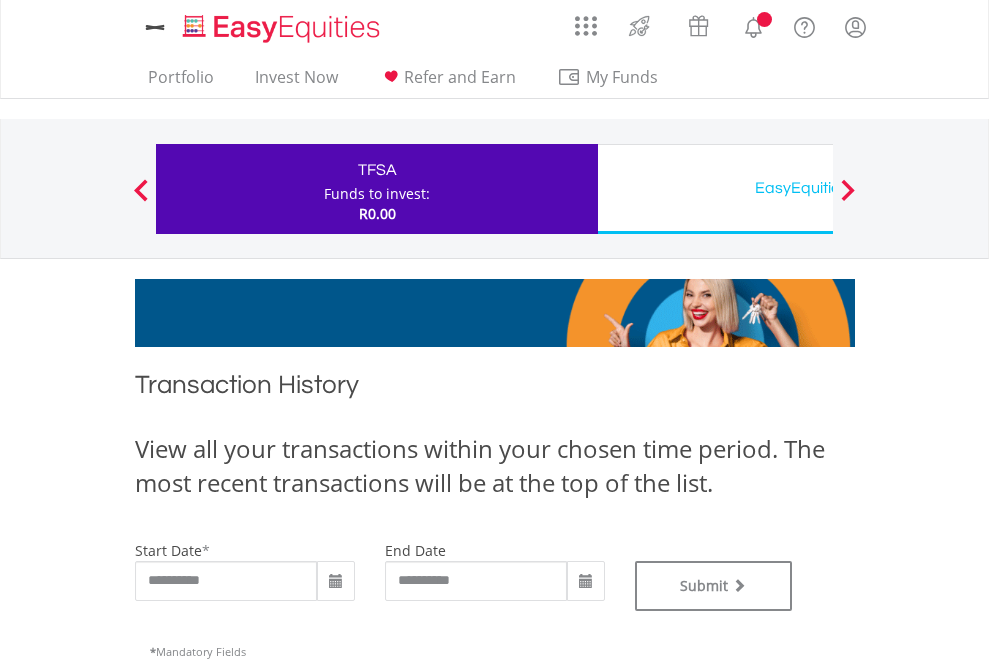 click on "EasyEquities USD" at bounding box center [818, 188] 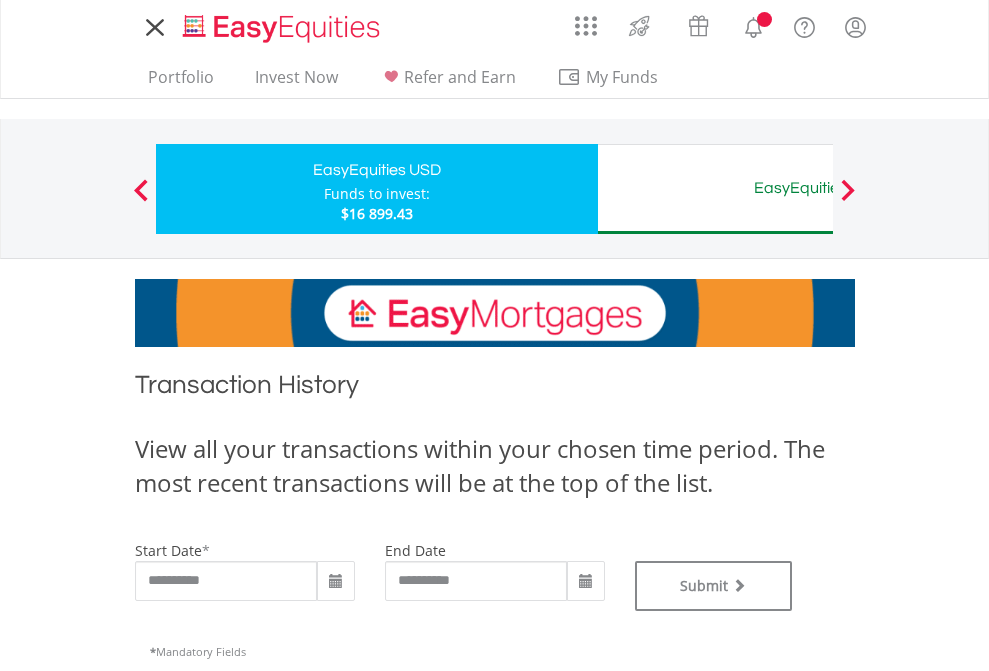 scroll, scrollTop: 0, scrollLeft: 0, axis: both 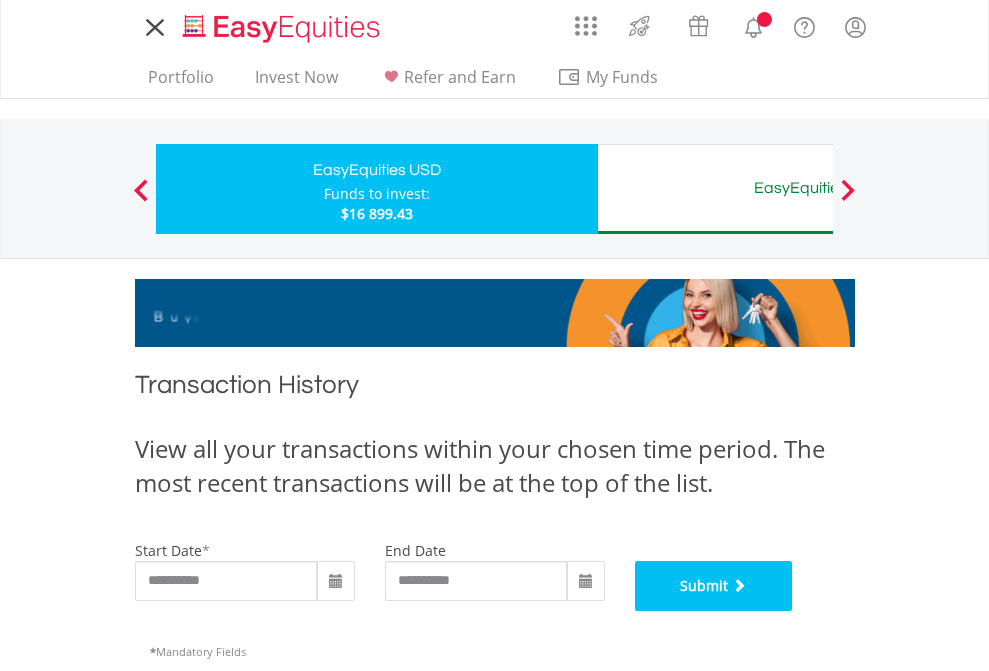 click on "Submit" at bounding box center [714, 586] 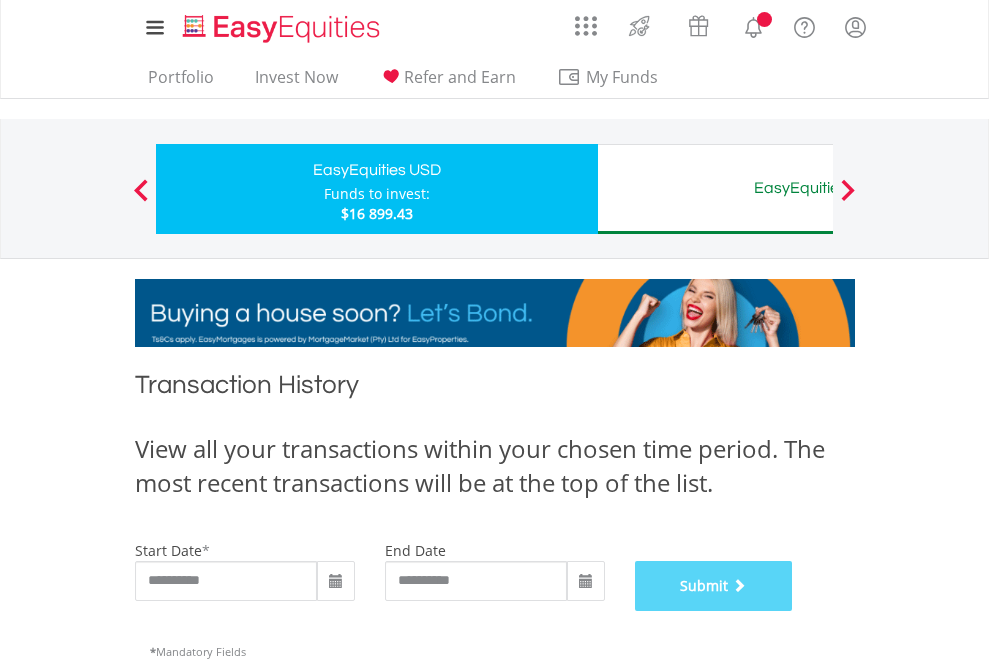 scroll, scrollTop: 811, scrollLeft: 0, axis: vertical 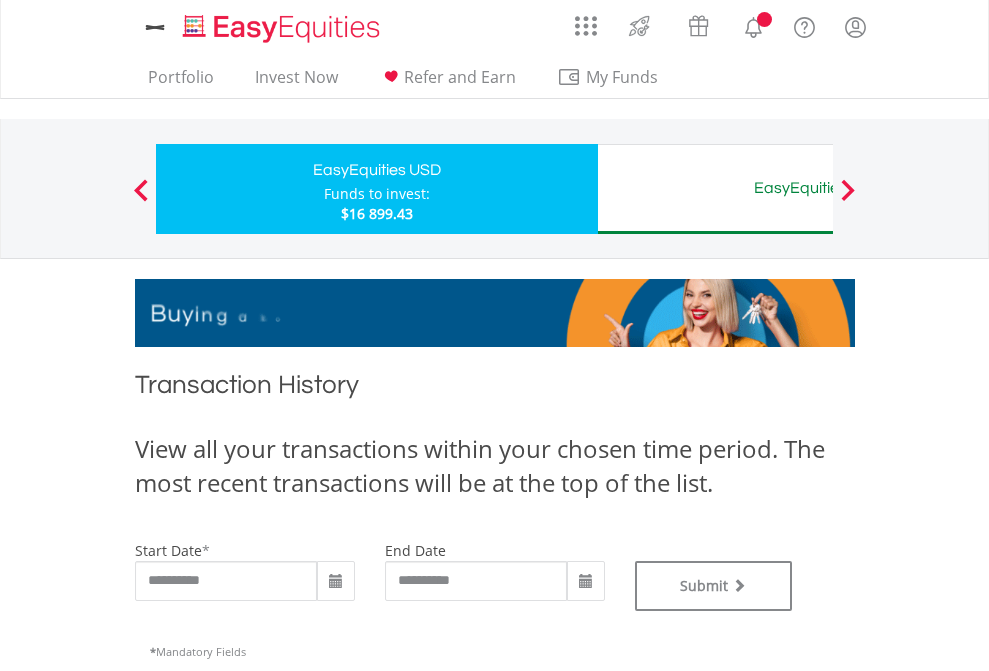 click on "EasyEquities AUD" at bounding box center [818, 188] 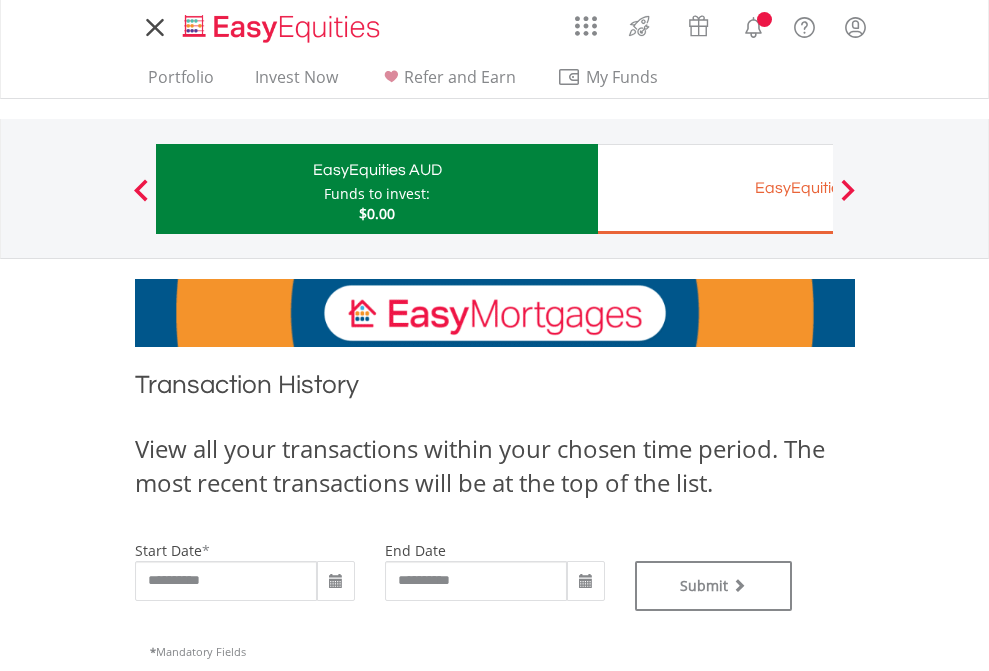 scroll, scrollTop: 0, scrollLeft: 0, axis: both 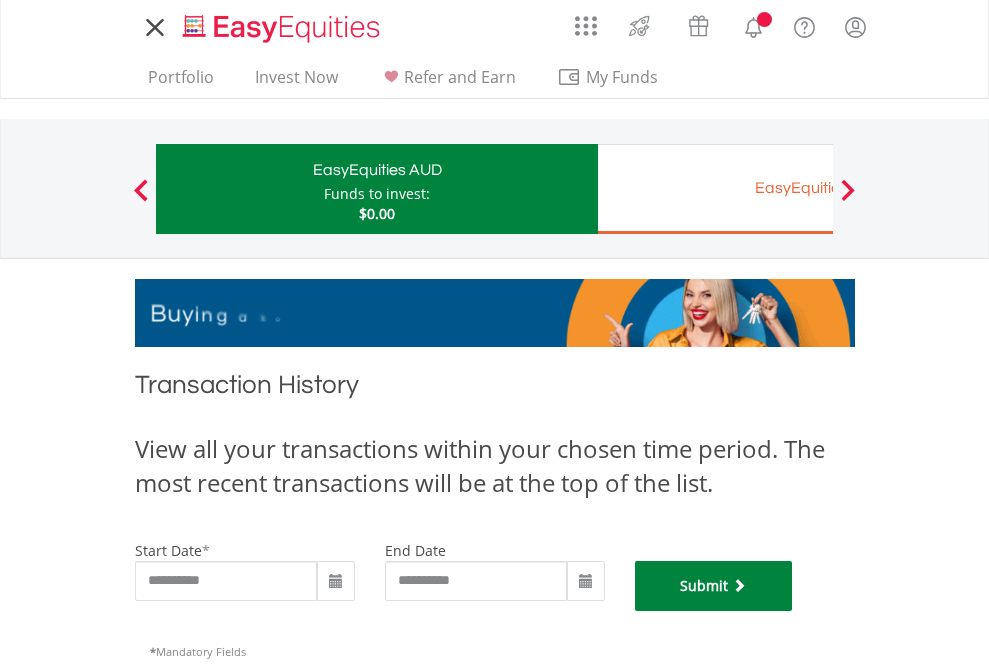 click on "Submit" at bounding box center [714, 586] 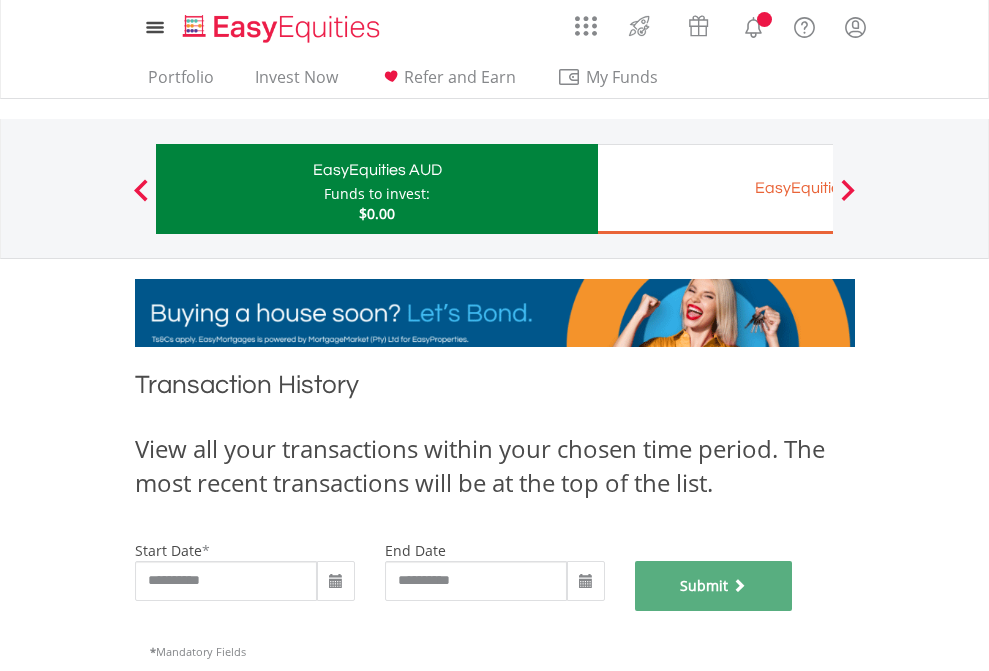 scroll, scrollTop: 811, scrollLeft: 0, axis: vertical 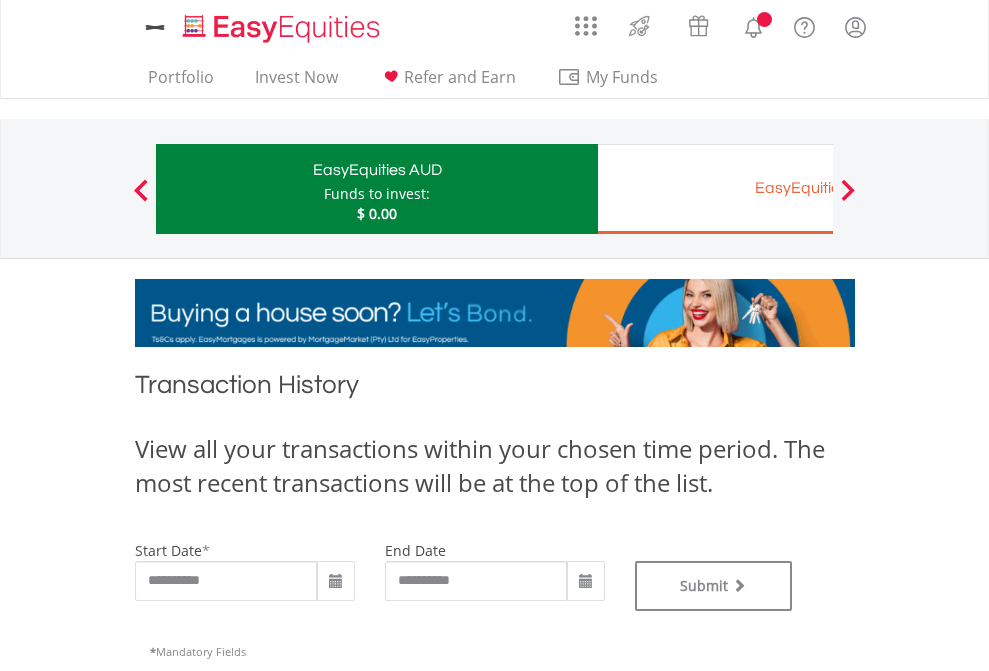 click on "EasyEquities EUR" at bounding box center [818, 188] 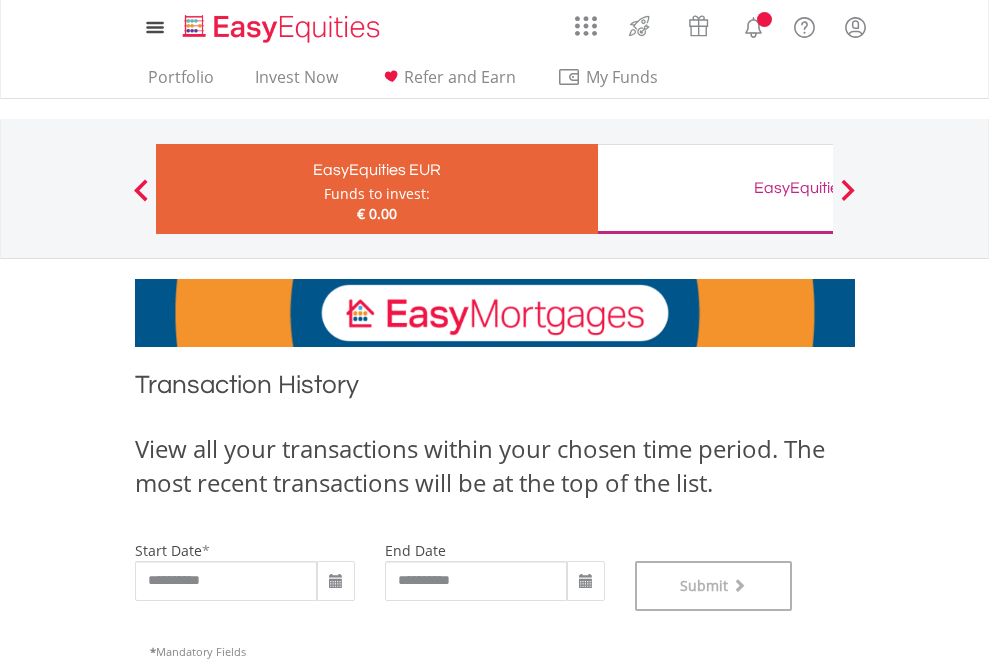 scroll, scrollTop: 811, scrollLeft: 0, axis: vertical 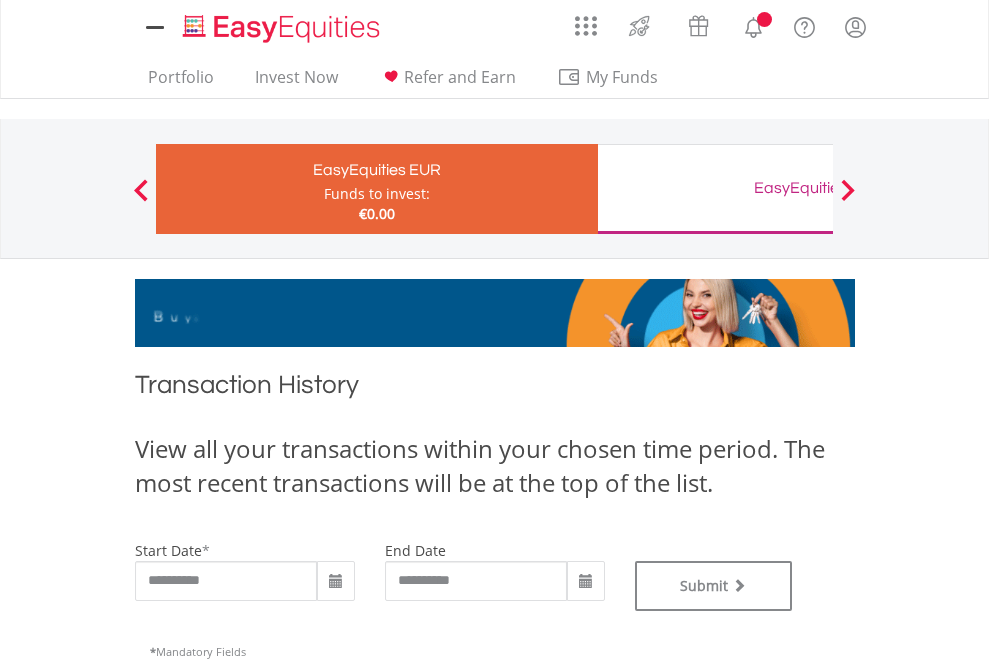 click on "EasyEquities GBP" at bounding box center [818, 188] 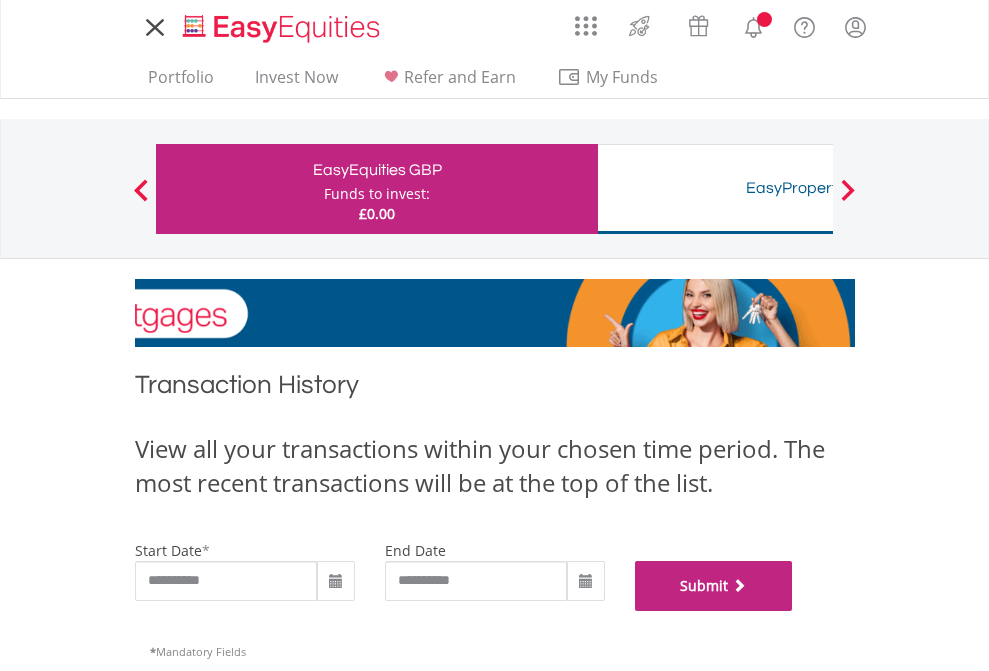 click on "Submit" at bounding box center [714, 586] 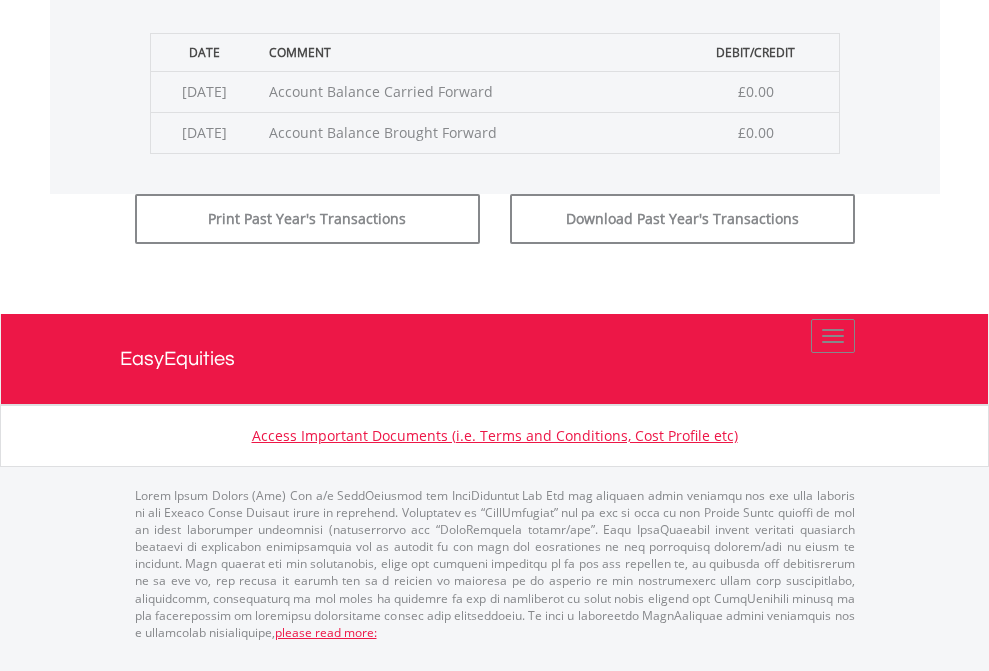 scroll, scrollTop: 811, scrollLeft: 0, axis: vertical 